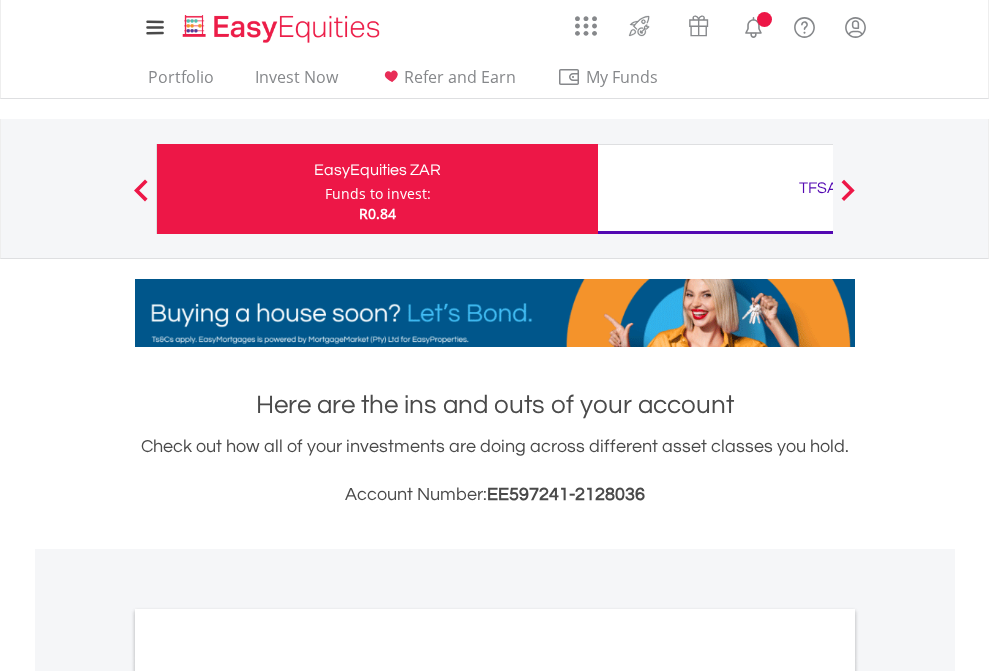 scroll, scrollTop: 0, scrollLeft: 0, axis: both 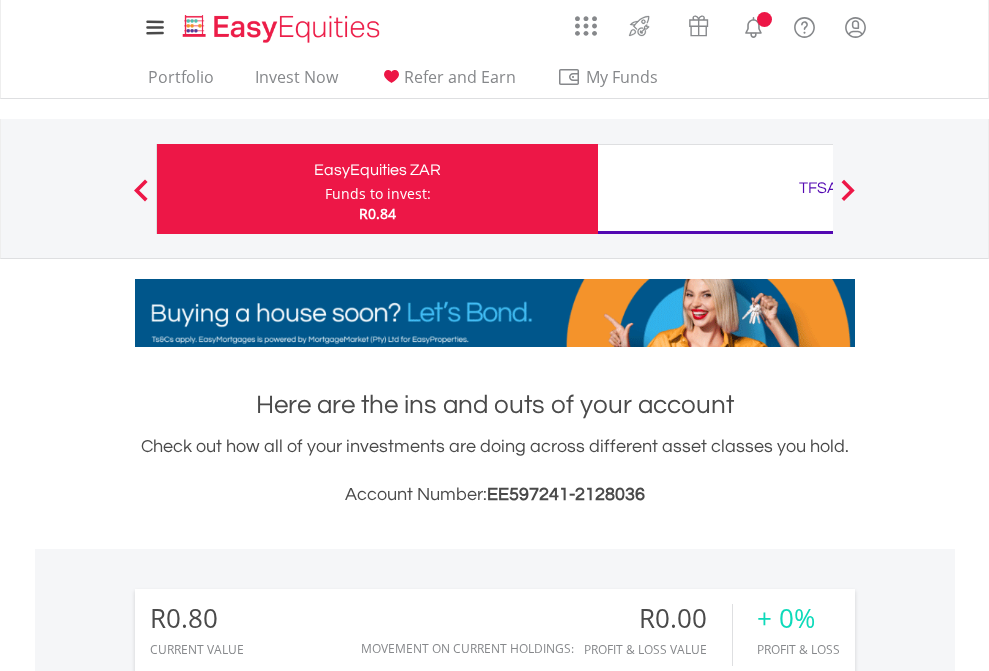 click on "Funds to invest:" at bounding box center [378, 194] 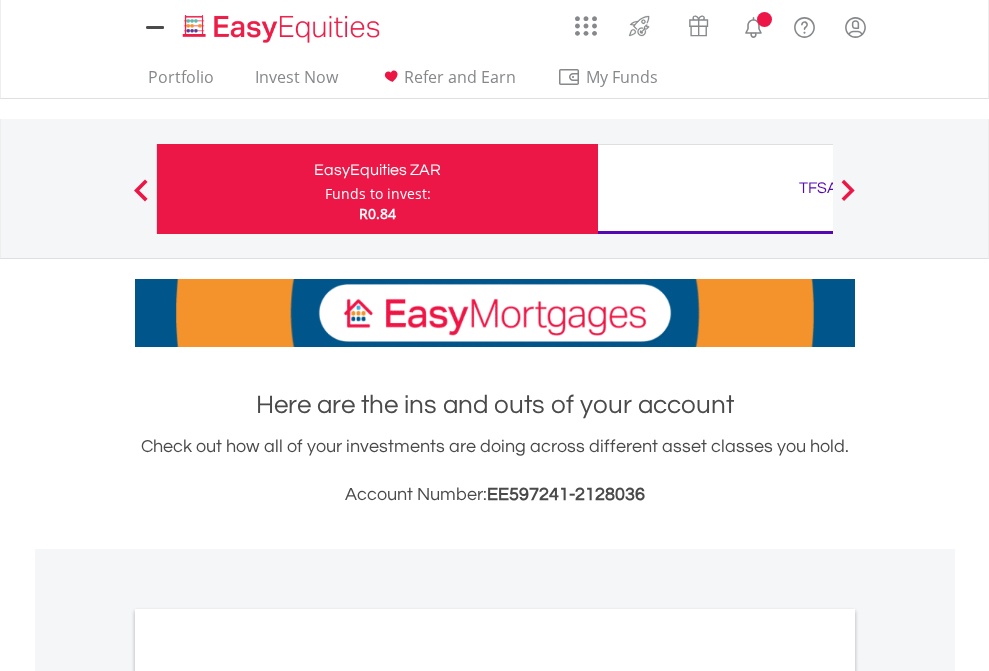 scroll, scrollTop: 0, scrollLeft: 0, axis: both 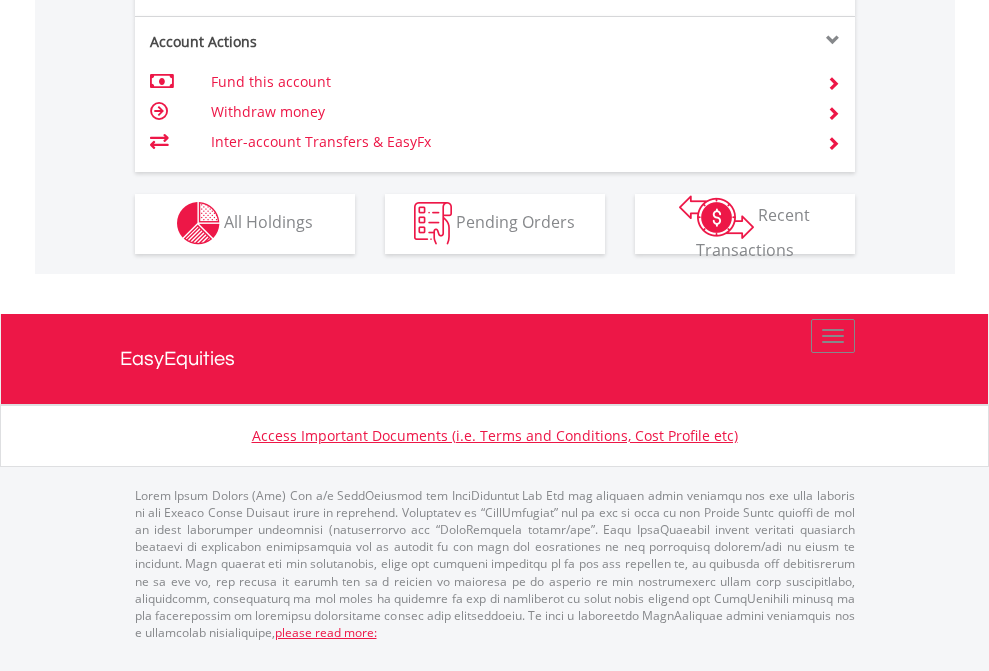 click on "Investment types" at bounding box center [706, -353] 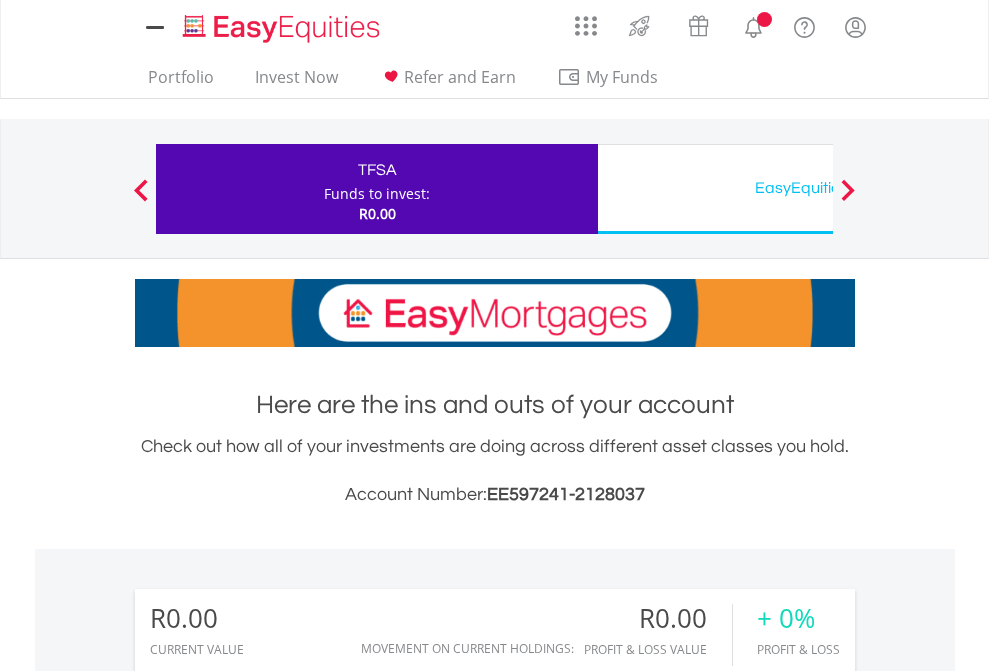 scroll, scrollTop: 0, scrollLeft: 0, axis: both 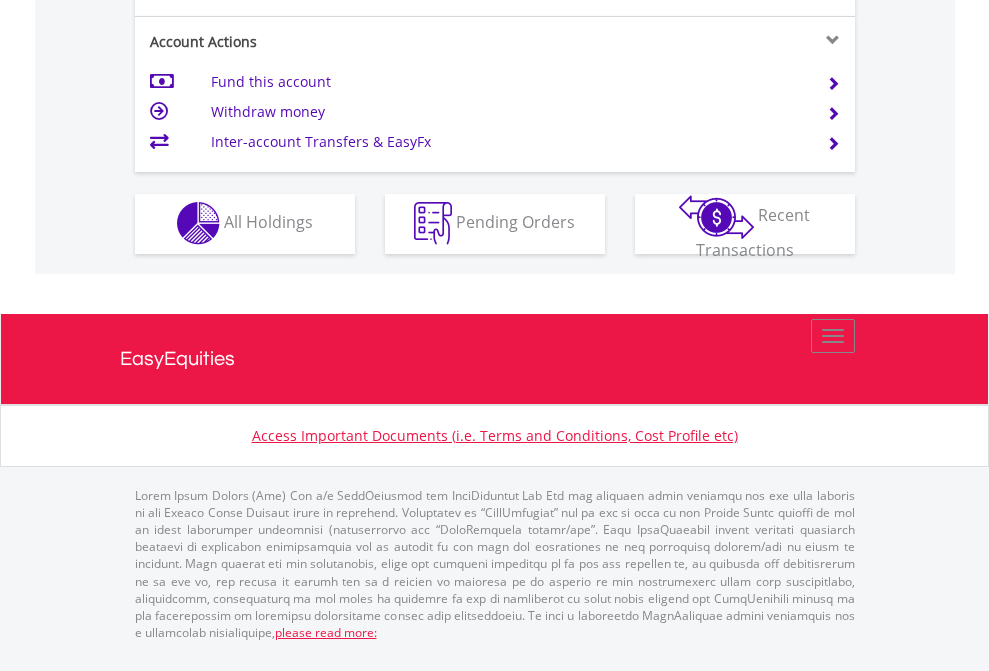 click on "Investment types" at bounding box center (706, -353) 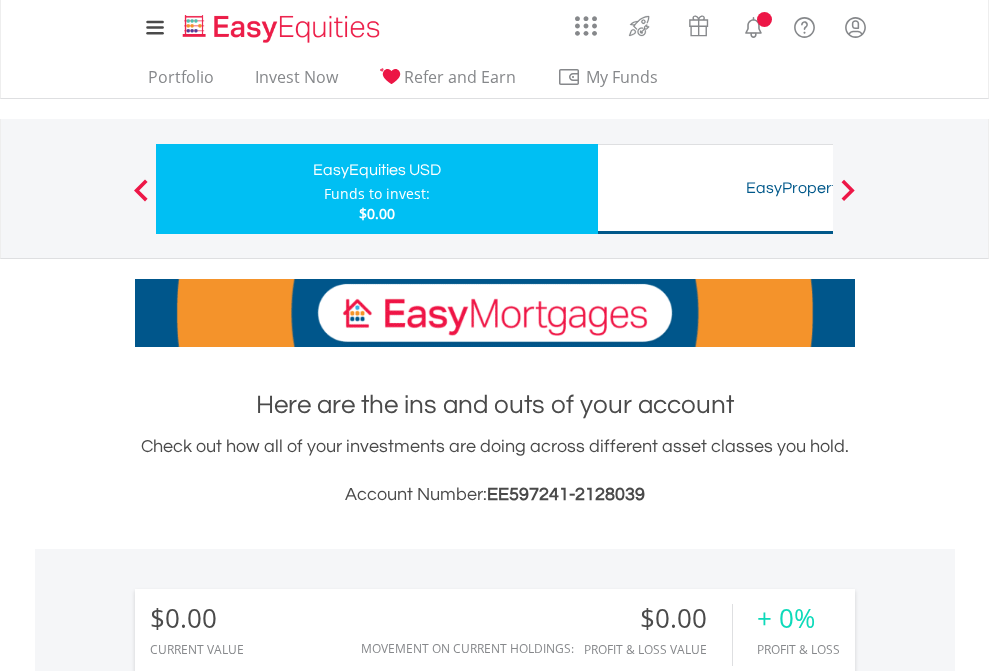 scroll, scrollTop: 0, scrollLeft: 0, axis: both 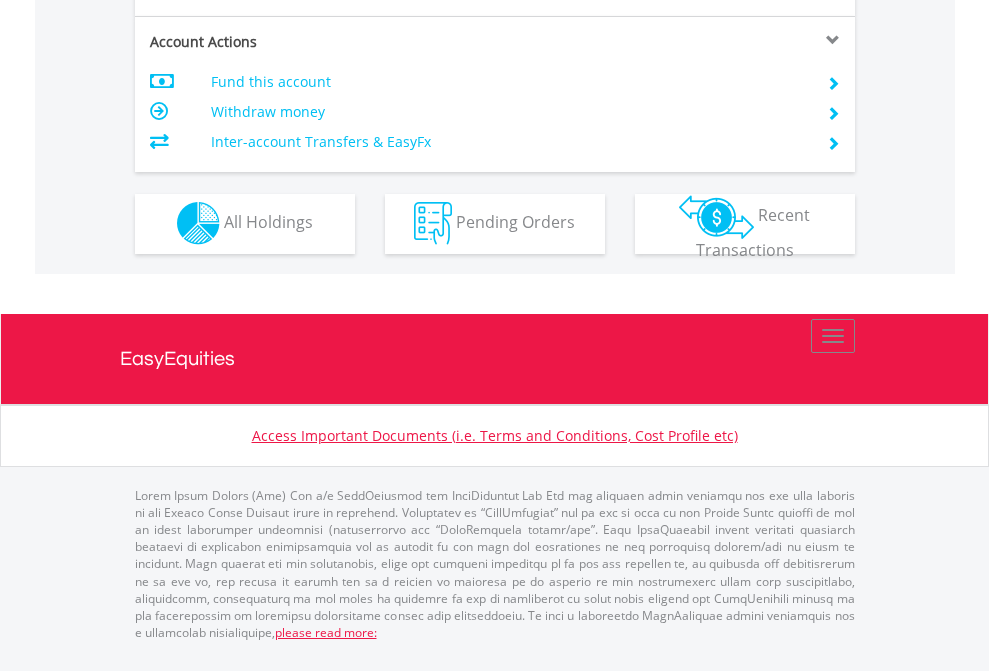 click on "Investment types" at bounding box center (706, -353) 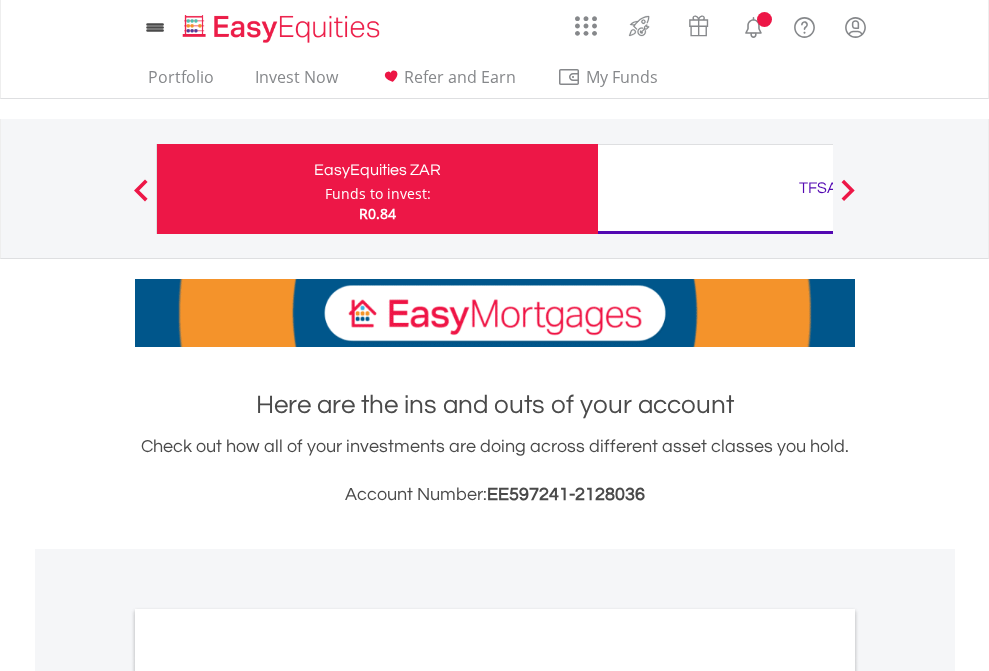 scroll, scrollTop: 0, scrollLeft: 0, axis: both 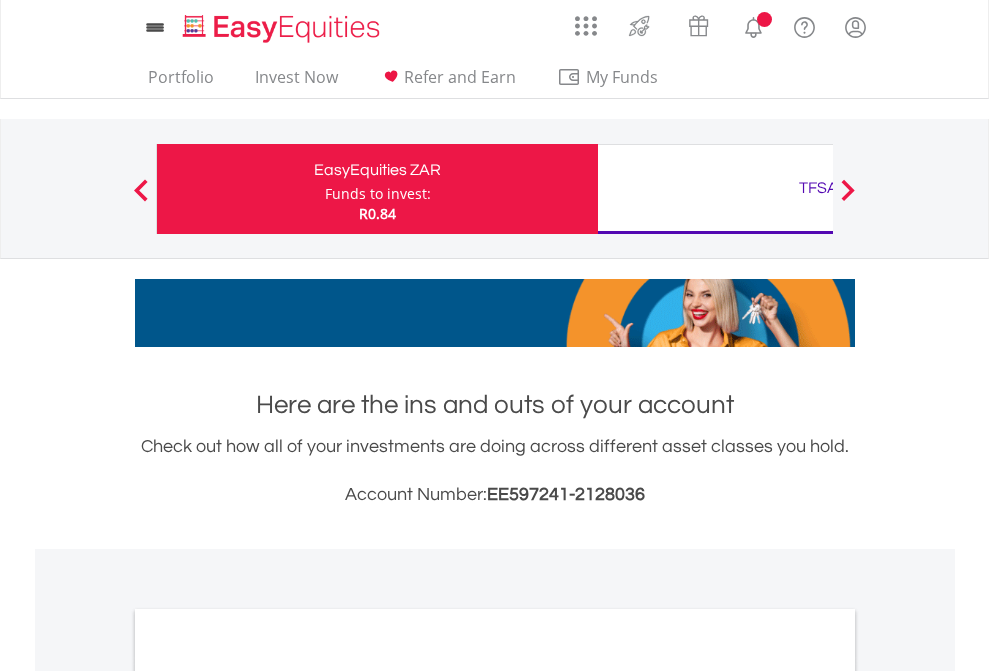 click on "All Holdings" at bounding box center [268, 1096] 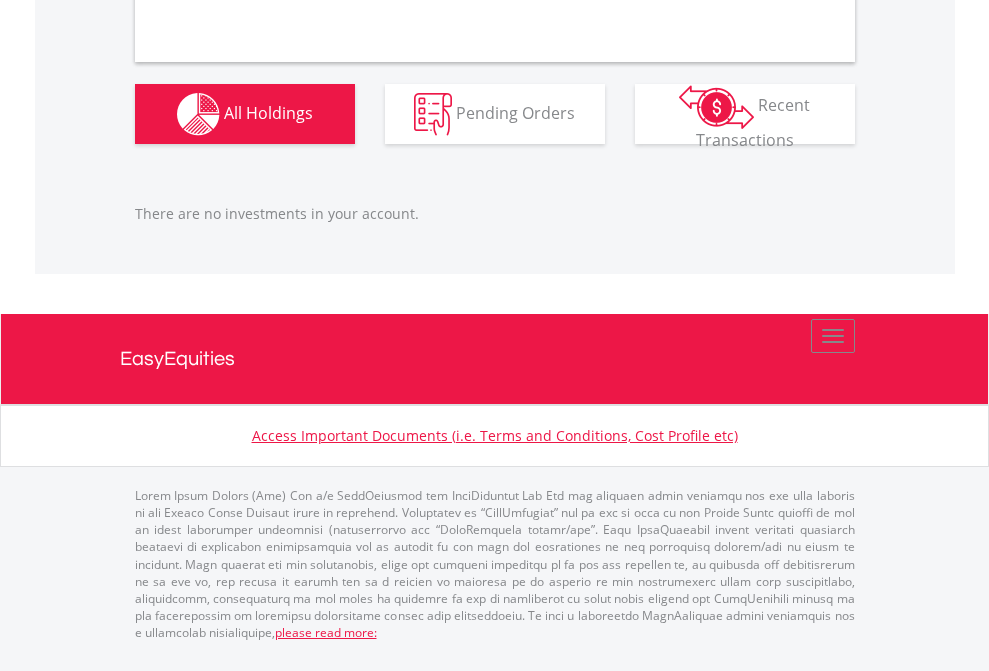 scroll, scrollTop: 1980, scrollLeft: 0, axis: vertical 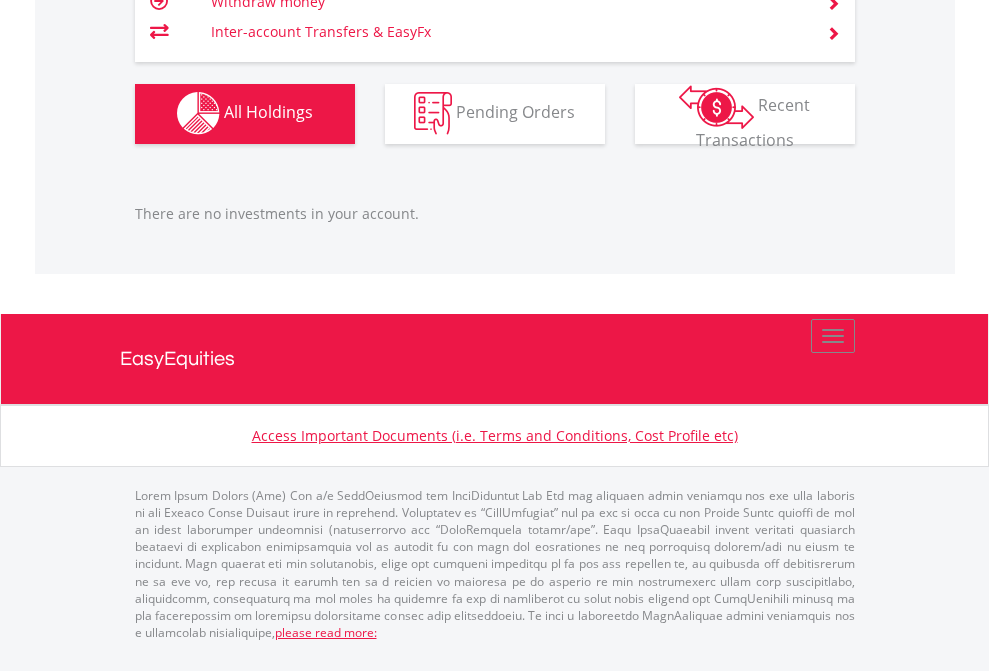 click on "TFSA" at bounding box center (818, -1142) 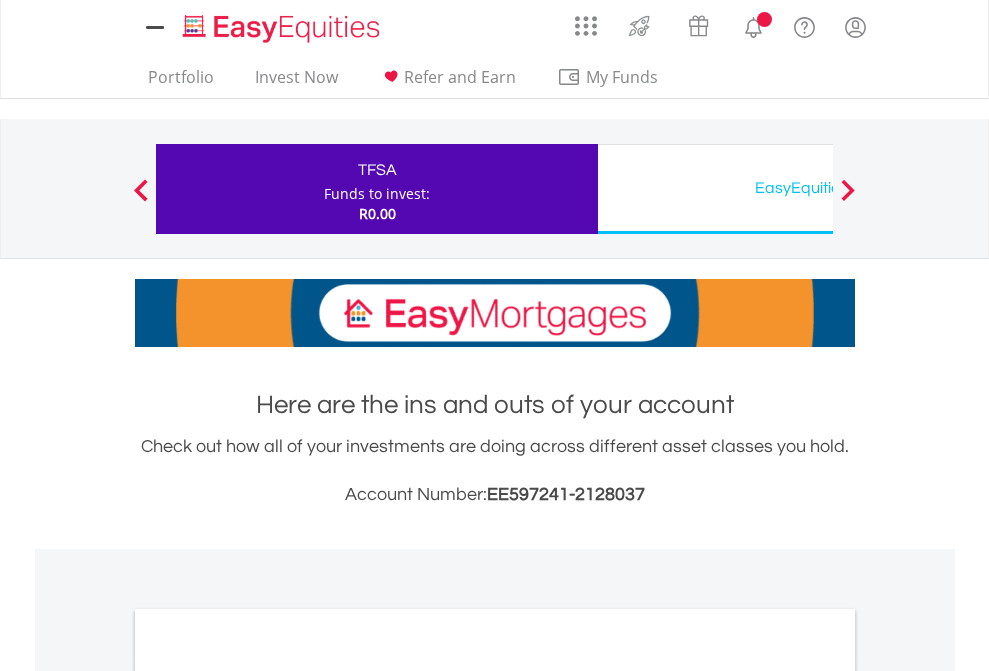 scroll, scrollTop: 0, scrollLeft: 0, axis: both 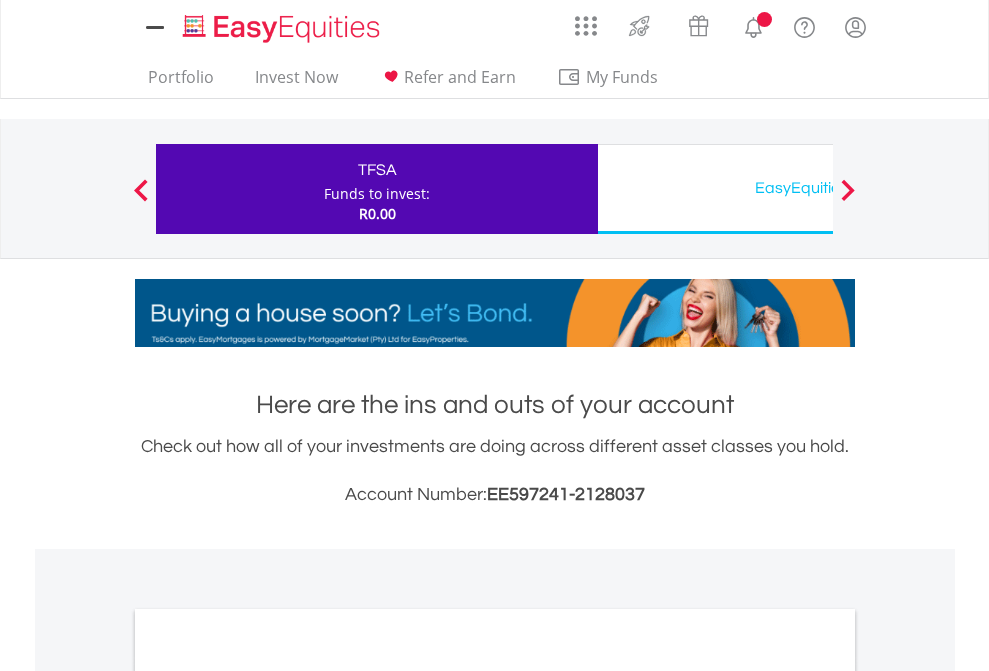 click on "All Holdings" at bounding box center (268, 1096) 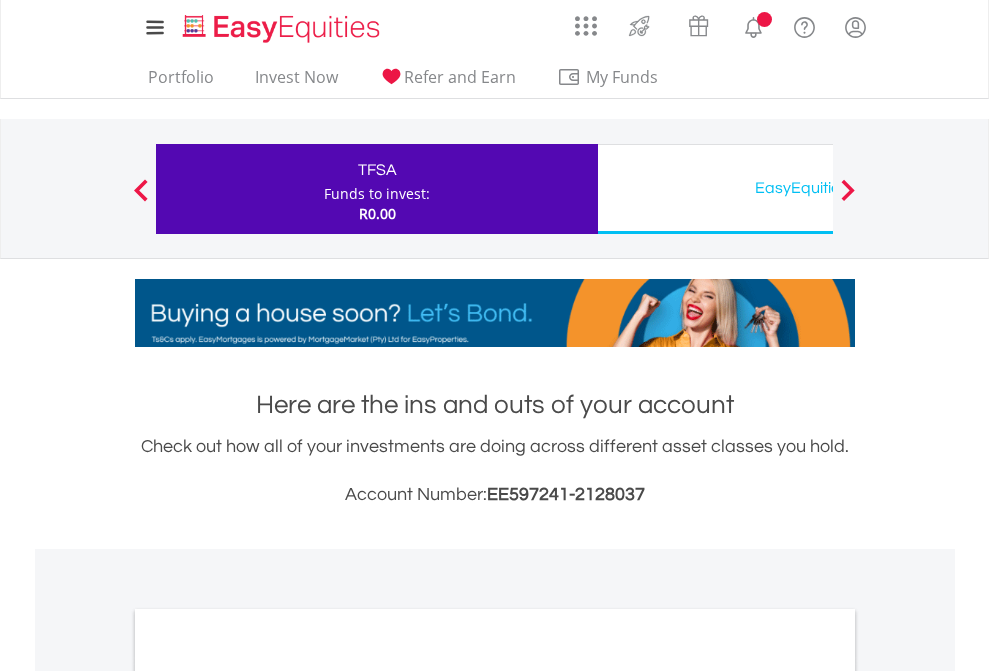 scroll, scrollTop: 1202, scrollLeft: 0, axis: vertical 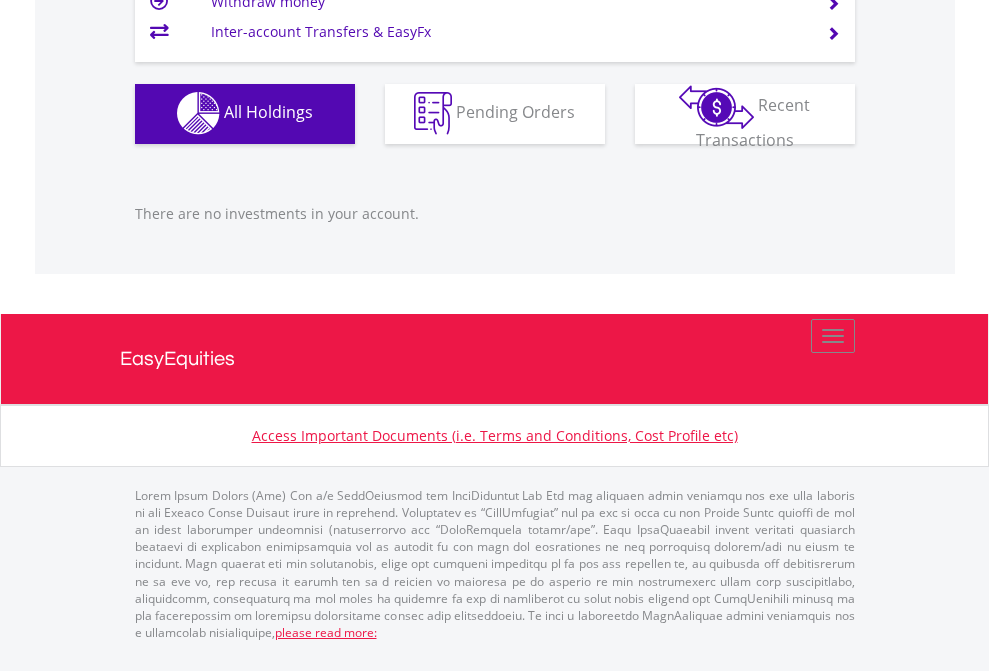 click on "EasyEquities USD" at bounding box center (818, -1142) 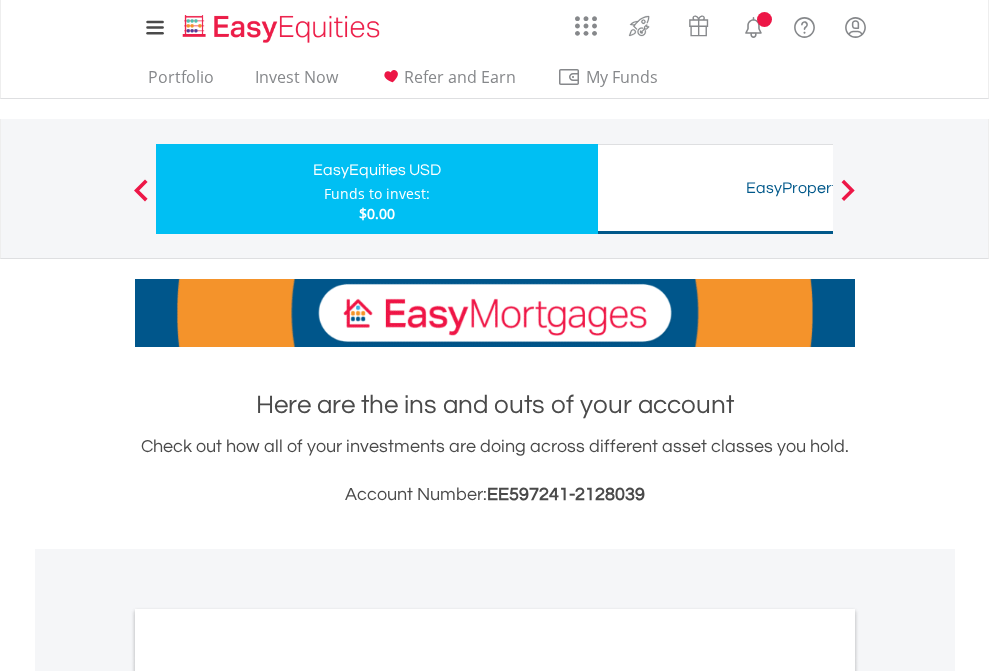 scroll, scrollTop: 0, scrollLeft: 0, axis: both 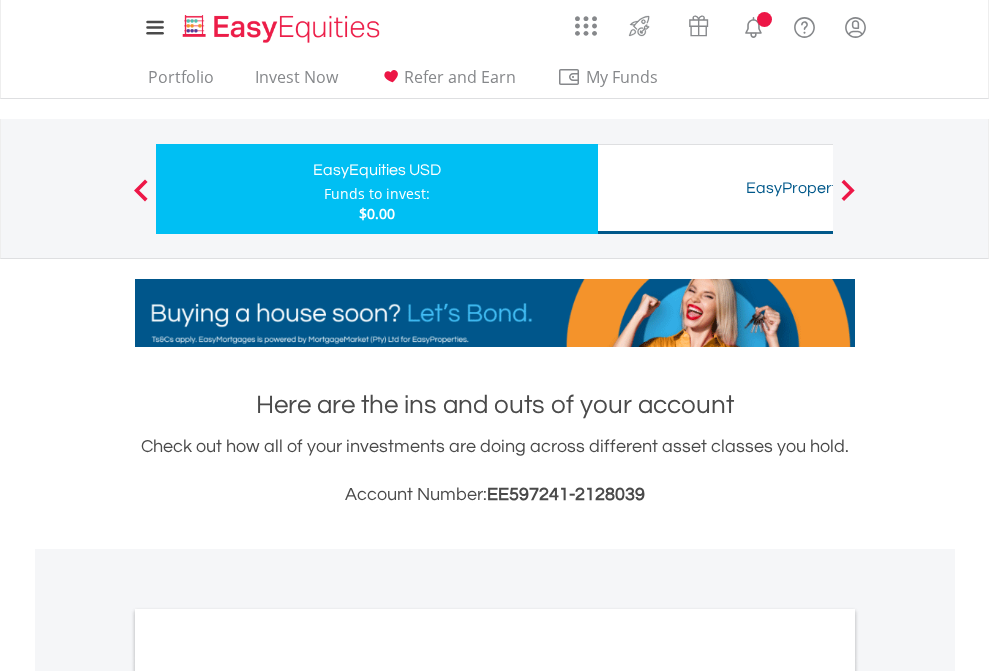 click on "All Holdings" at bounding box center (268, 1096) 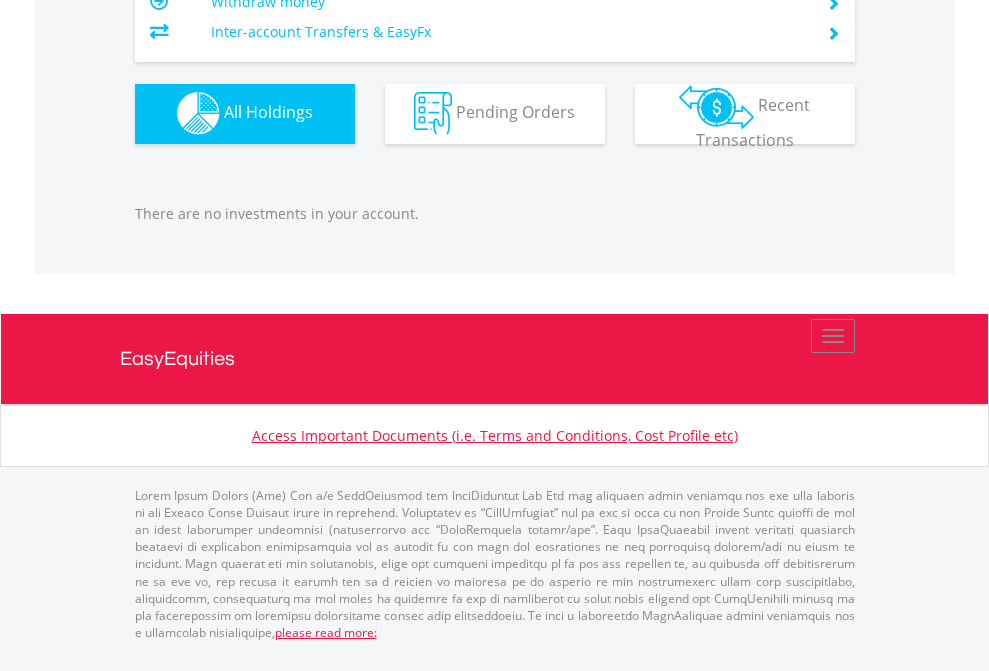 scroll, scrollTop: 1980, scrollLeft: 0, axis: vertical 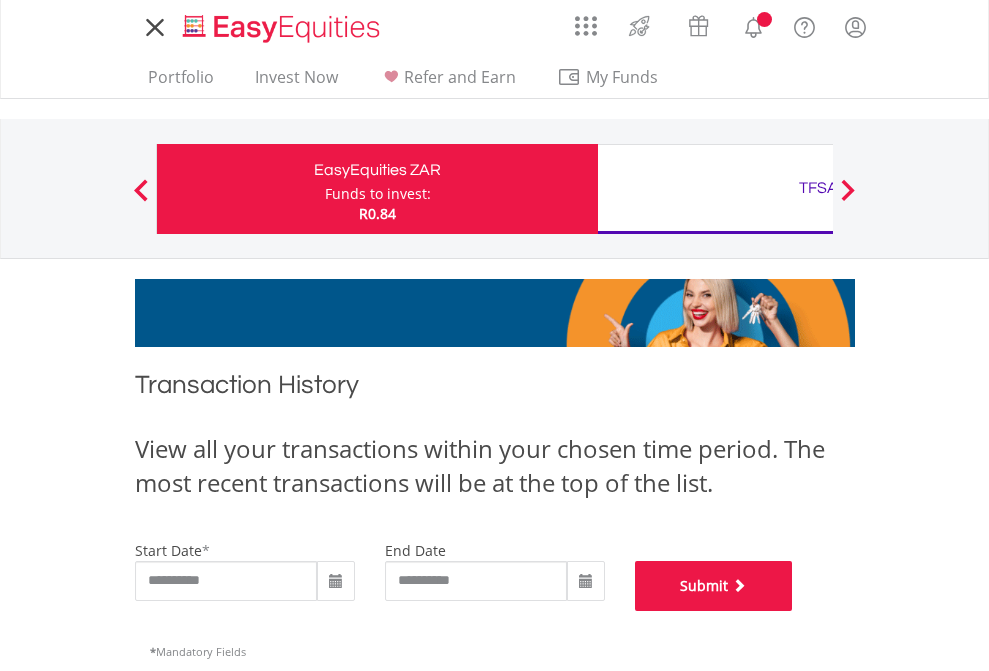 click on "Submit" at bounding box center [714, 586] 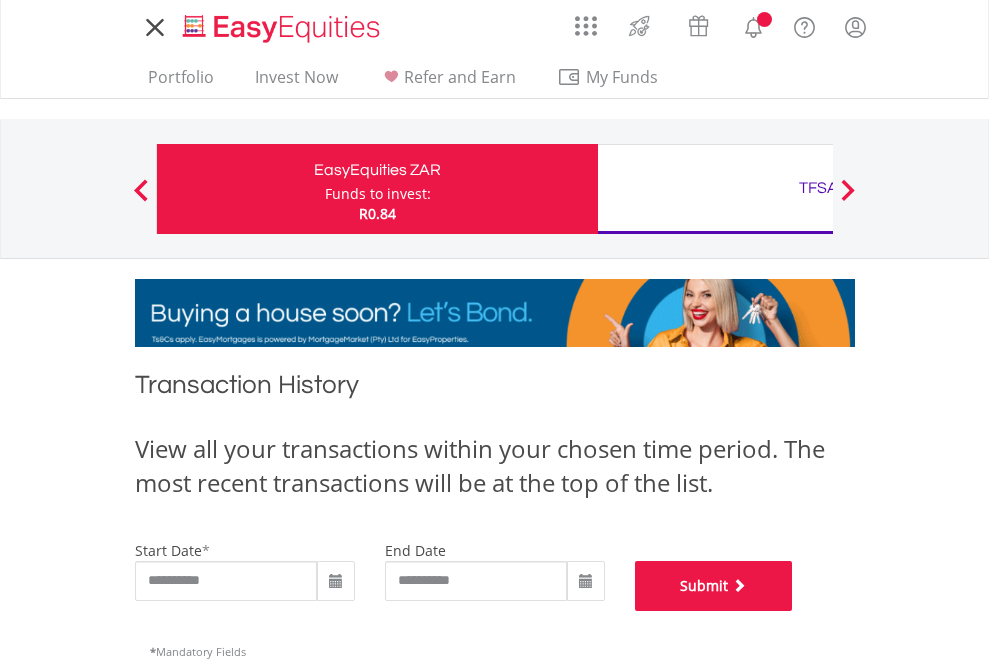 scroll, scrollTop: 811, scrollLeft: 0, axis: vertical 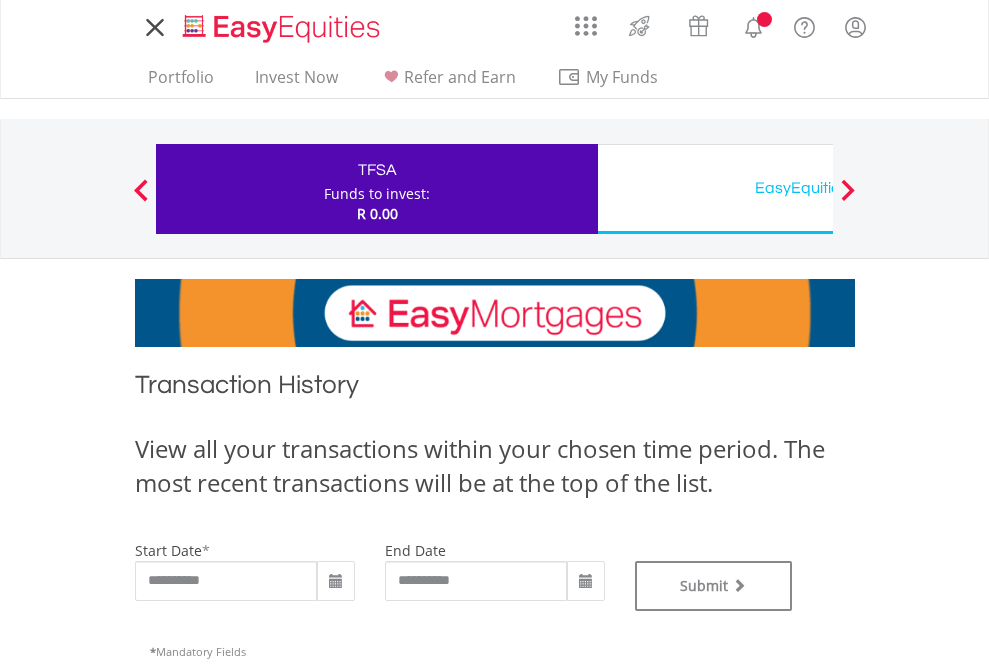 type on "**********" 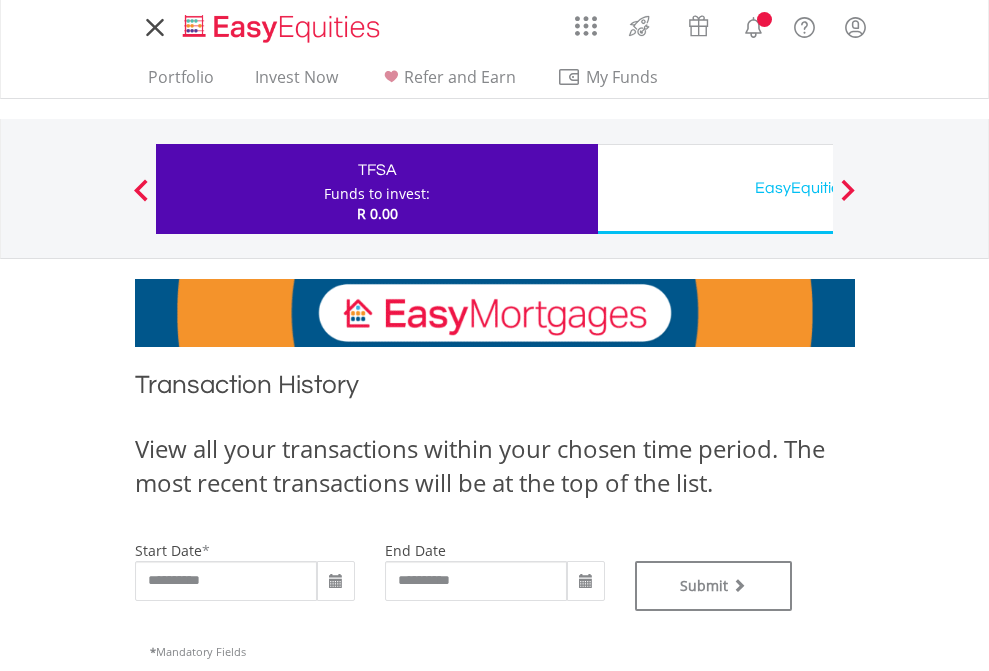 scroll, scrollTop: 0, scrollLeft: 0, axis: both 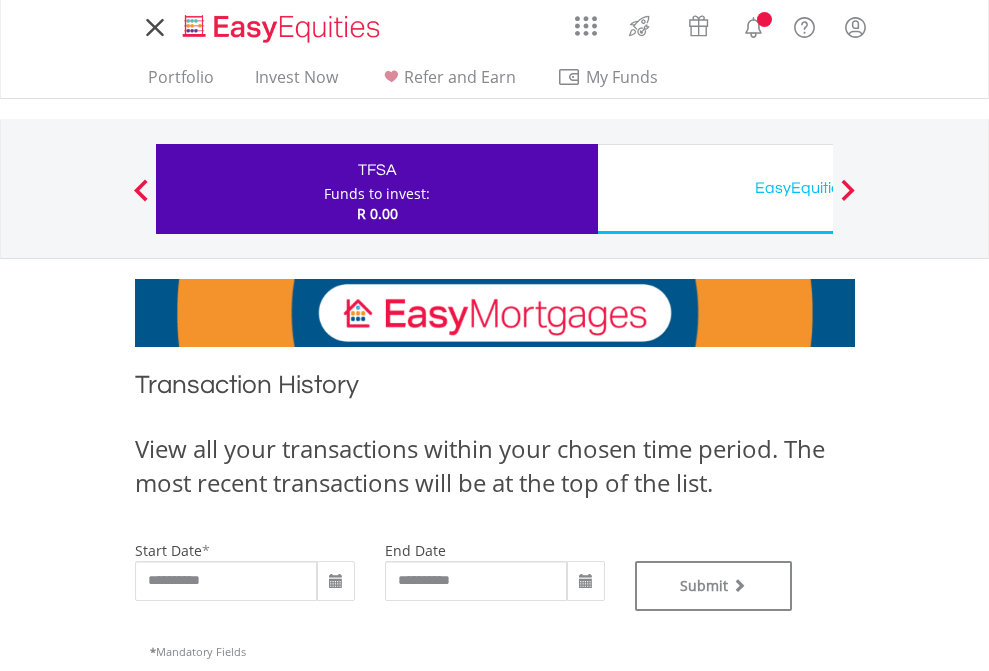 type on "**********" 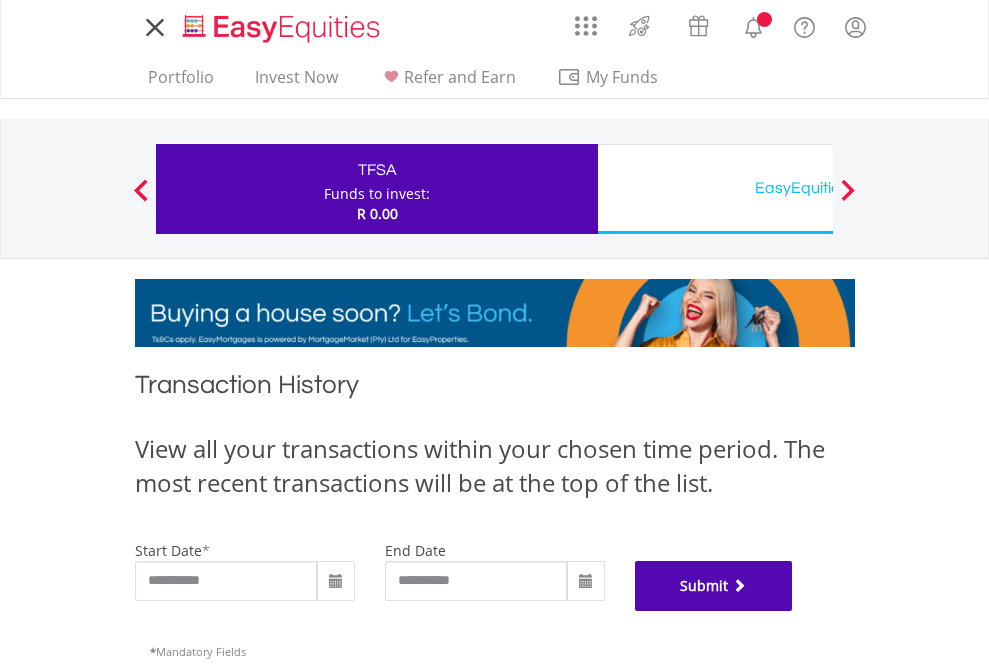 click on "Submit" at bounding box center (714, 586) 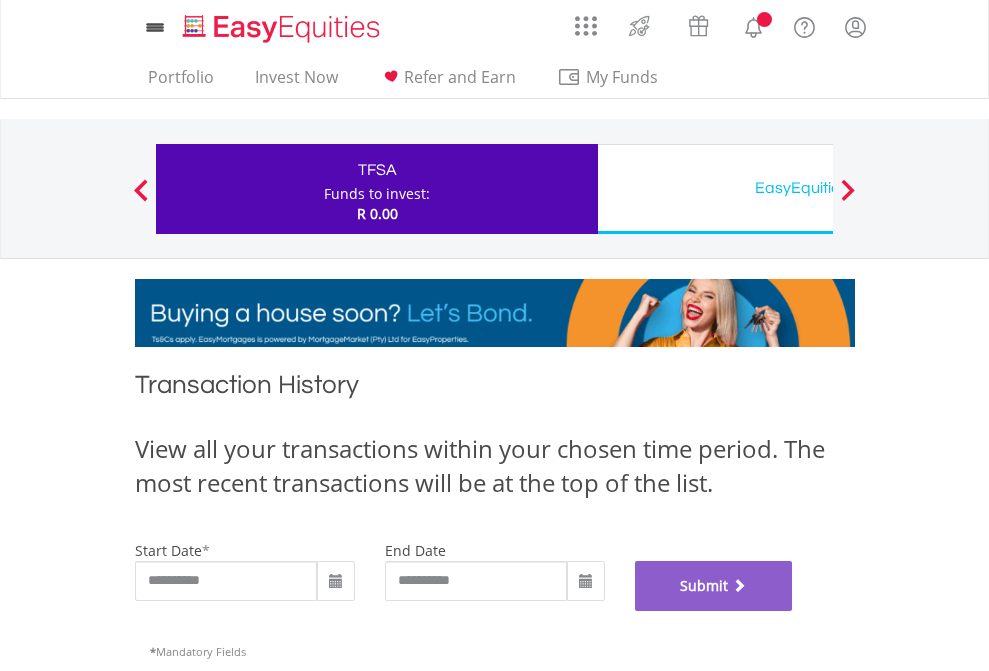 scroll, scrollTop: 811, scrollLeft: 0, axis: vertical 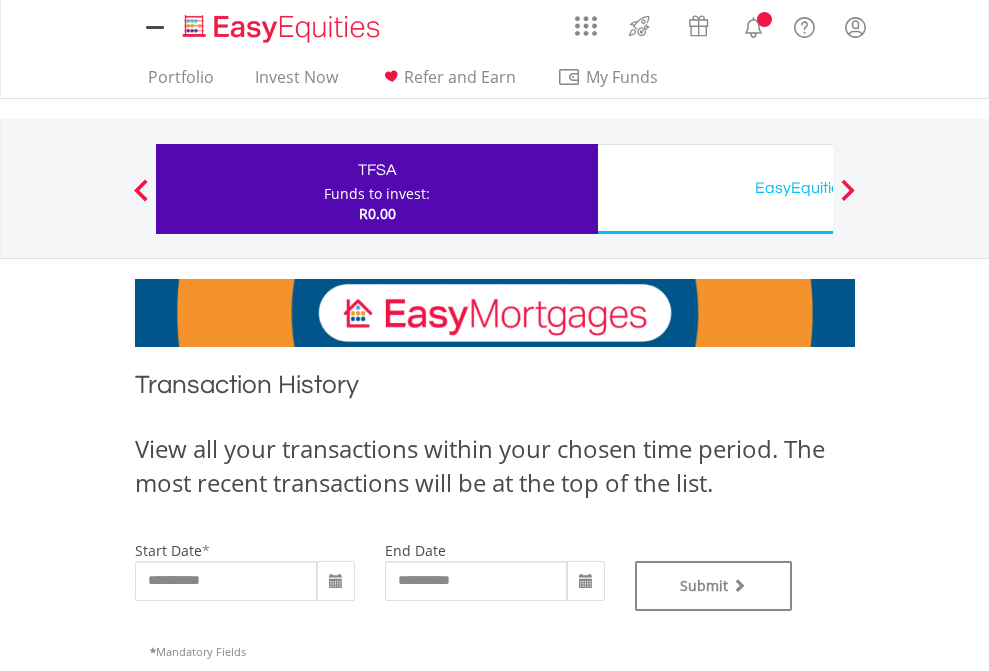 click on "EasyEquities USD" at bounding box center [818, 188] 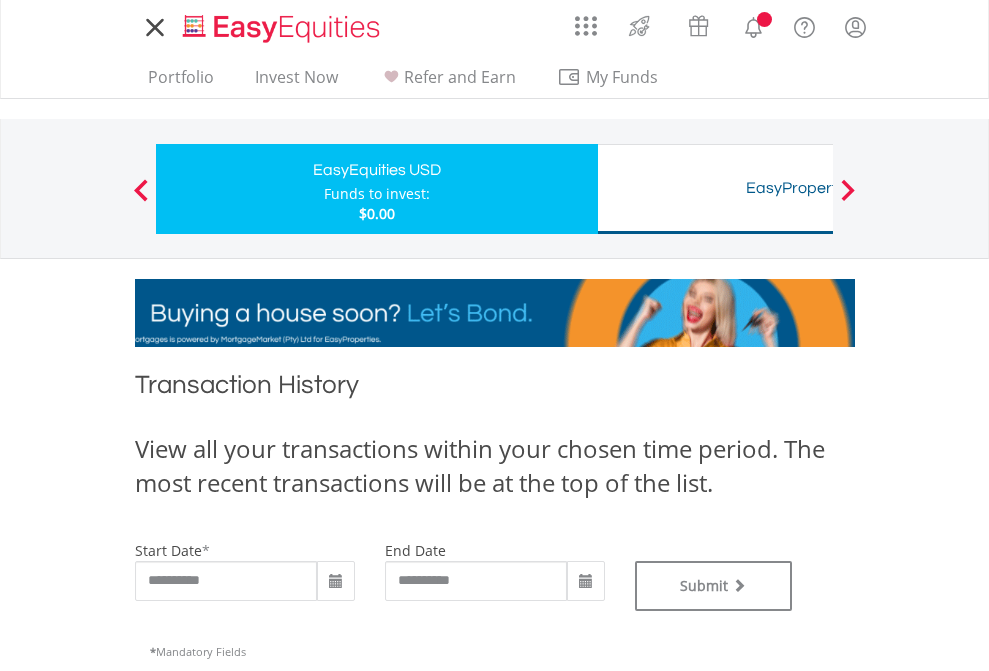 scroll, scrollTop: 0, scrollLeft: 0, axis: both 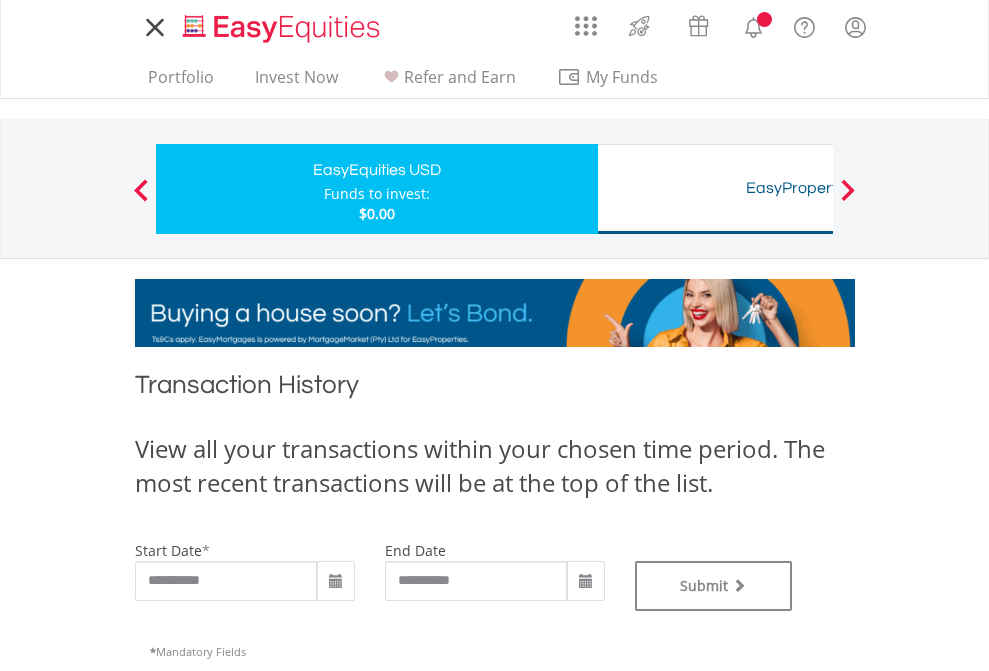 type on "**********" 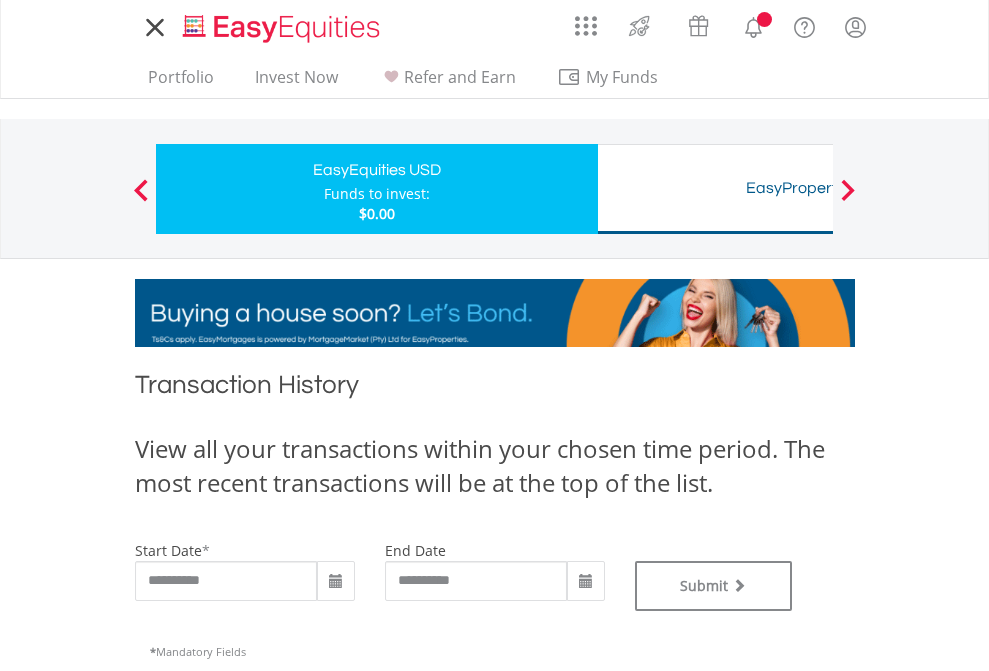 type on "**********" 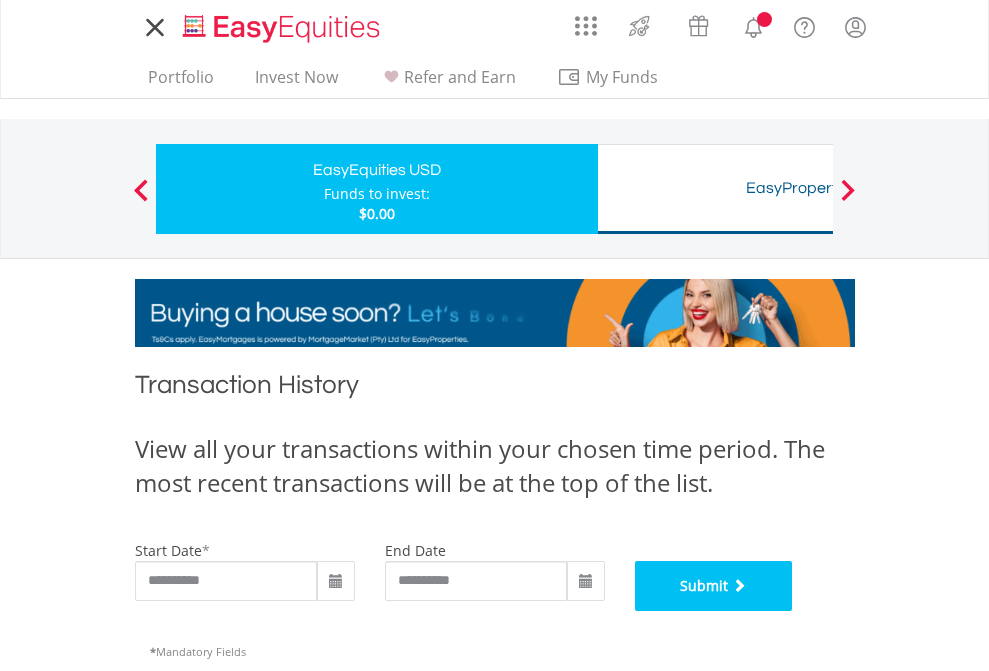 click on "Submit" at bounding box center [714, 586] 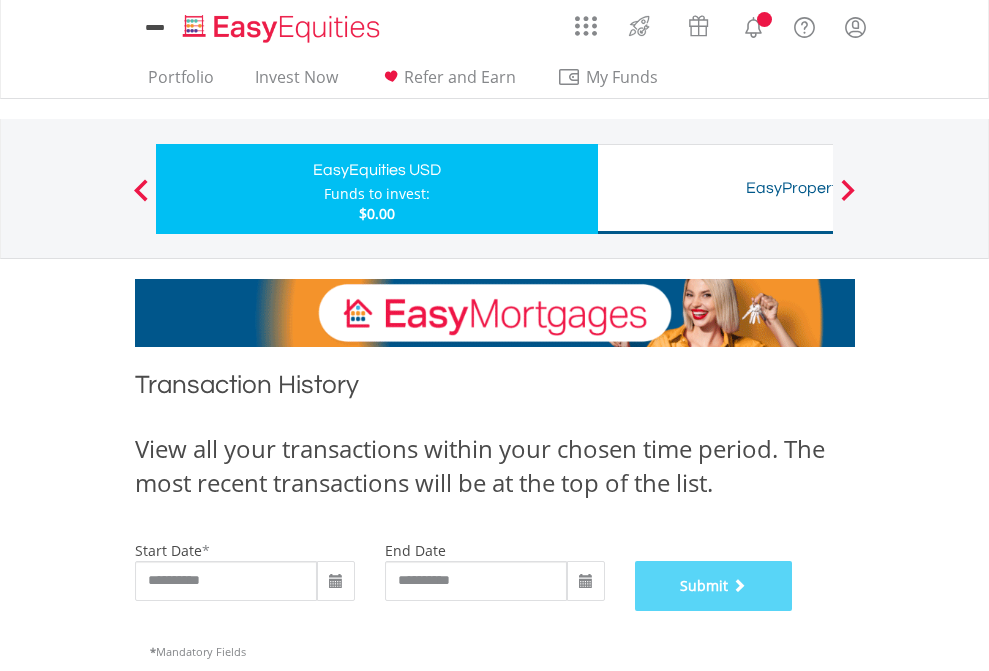 scroll, scrollTop: 811, scrollLeft: 0, axis: vertical 